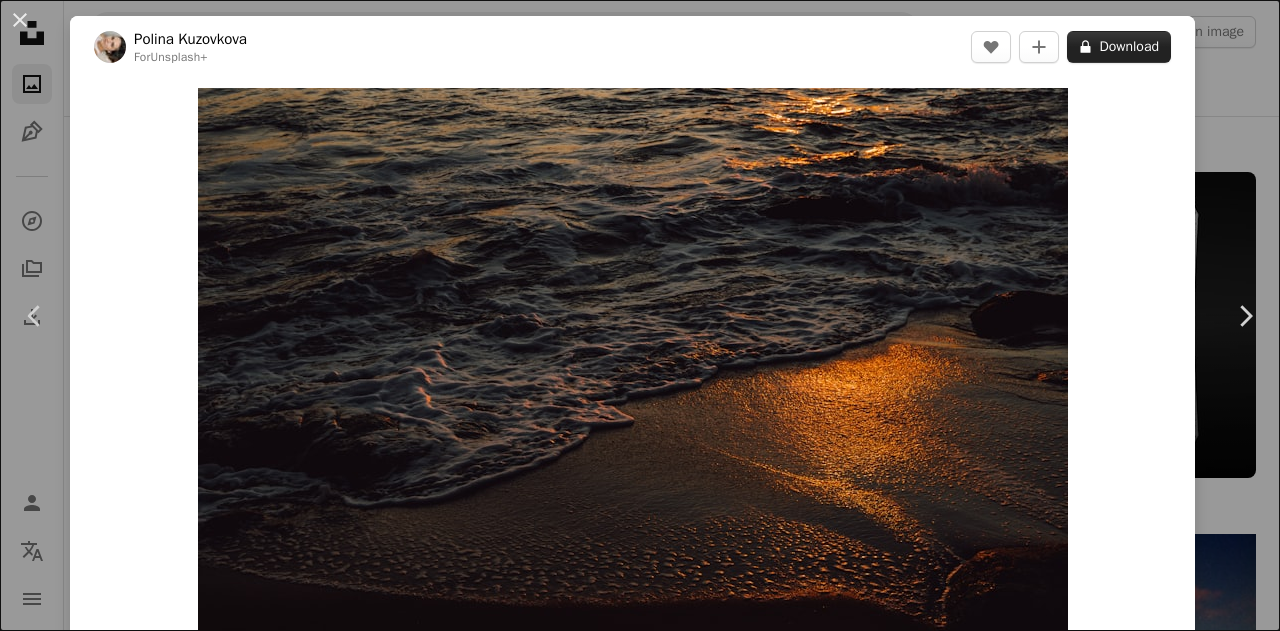 scroll, scrollTop: 0, scrollLeft: 0, axis: both 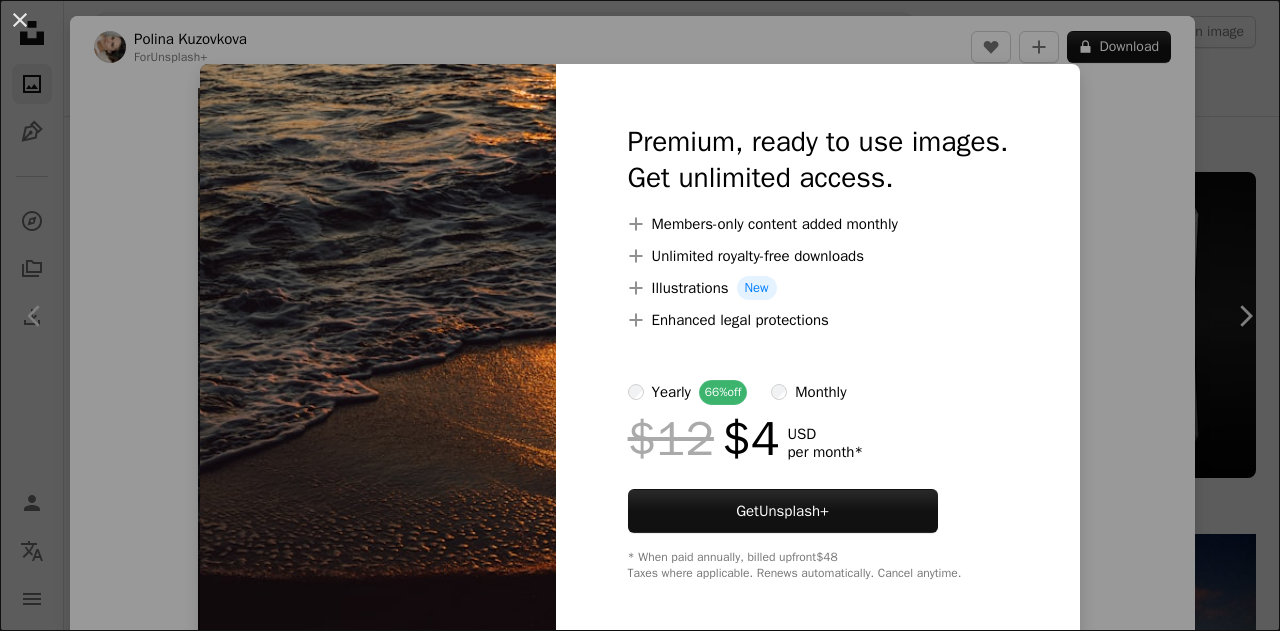 click on "An X shape Premium, ready to use images. Get unlimited access. A plus sign Members-only content added monthly A plus sign Unlimited royalty-free downloads A plus sign Illustrations  New A plus sign Enhanced legal protections yearly 66%  off monthly $12   $4 USD per month * Get  Unsplash+ * When paid annually, billed upfront  $48 Taxes where applicable. Renews automatically. Cancel anytime." at bounding box center [640, 315] 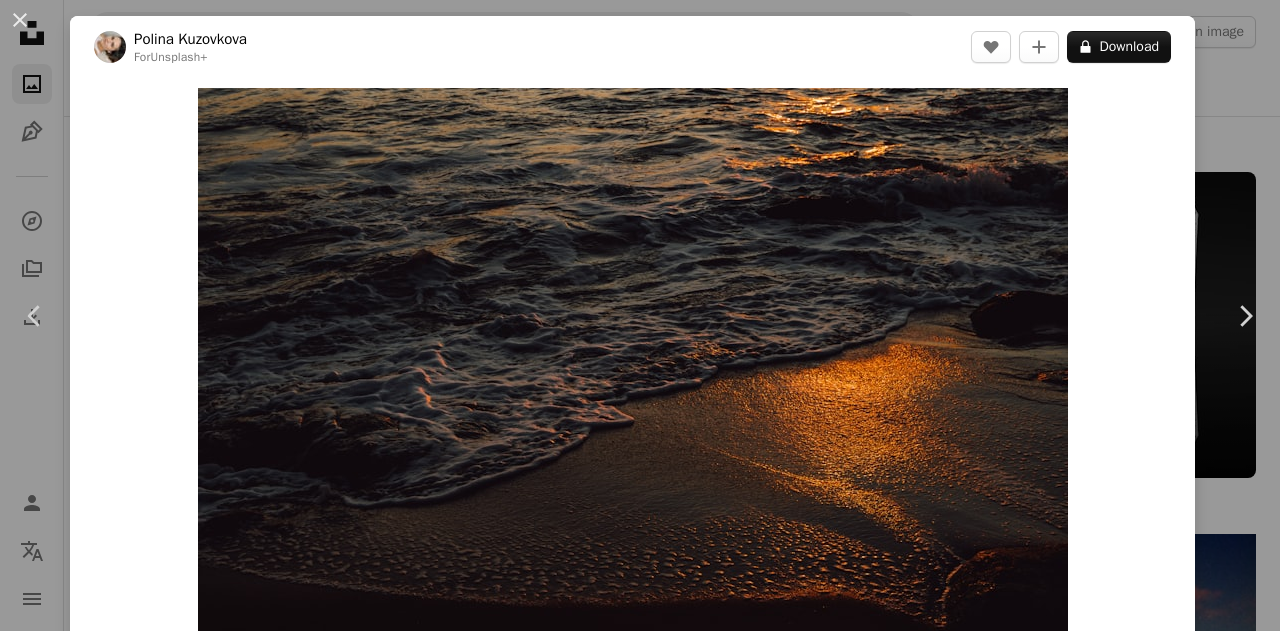 scroll, scrollTop: 4500, scrollLeft: 0, axis: vertical 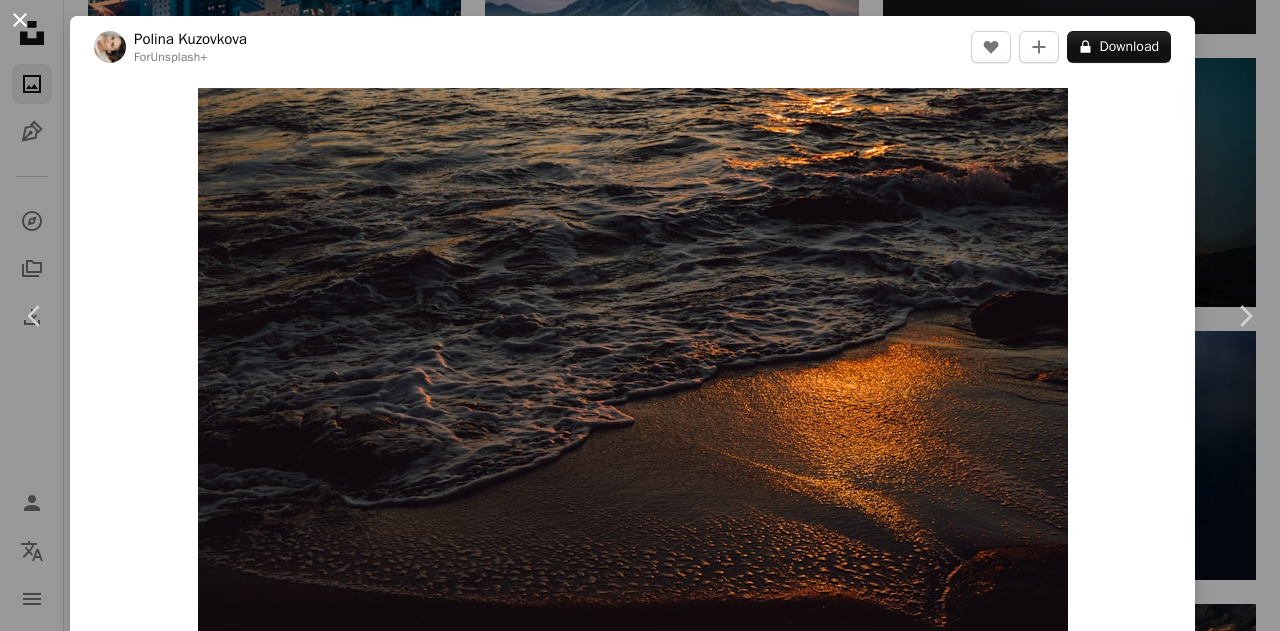 click on "An X shape" at bounding box center [20, 20] 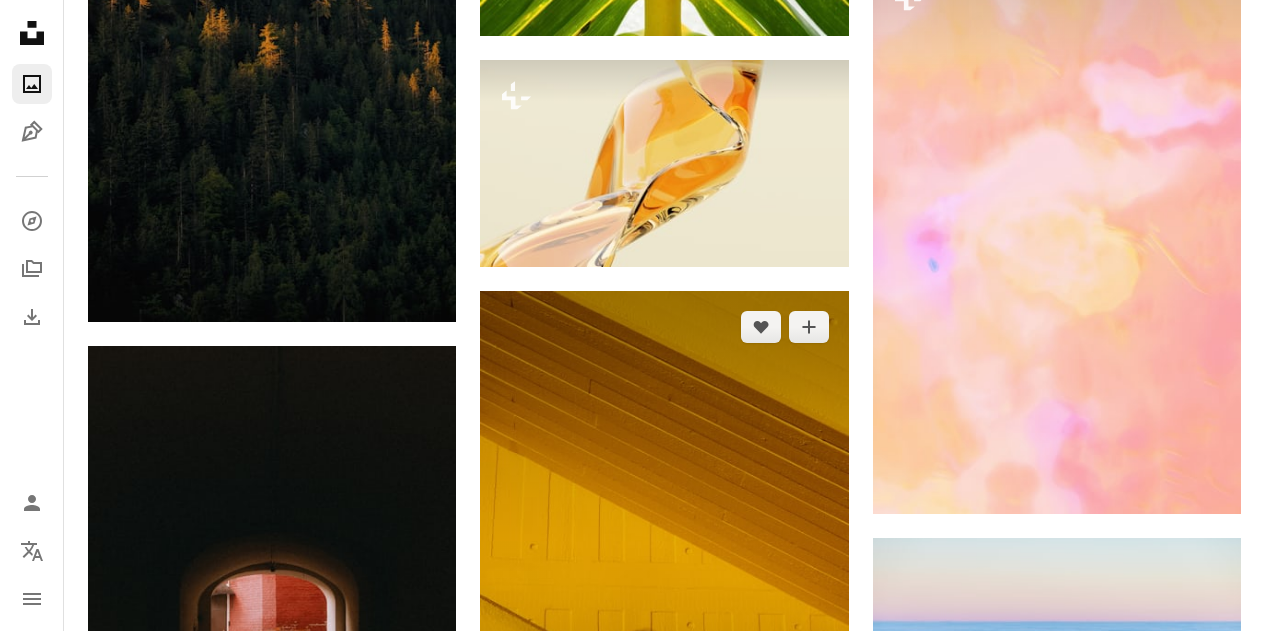 scroll, scrollTop: 7432, scrollLeft: 0, axis: vertical 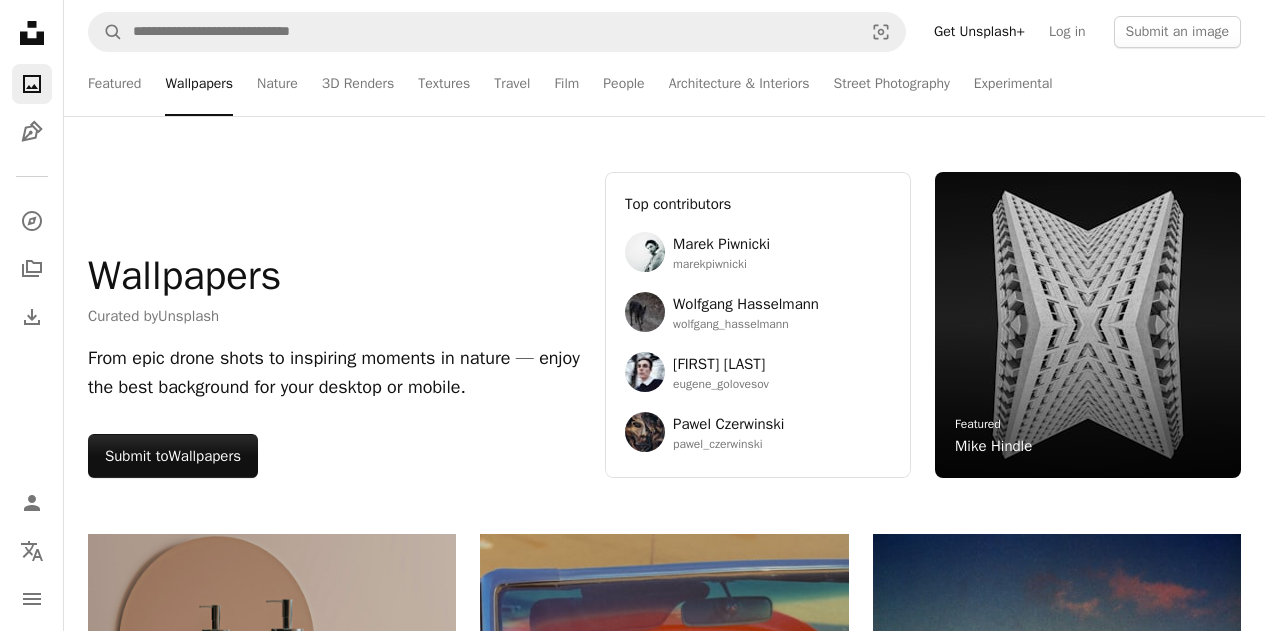 drag, startPoint x: 1268, startPoint y: 394, endPoint x: 1278, endPoint y: 388, distance: 11.661903 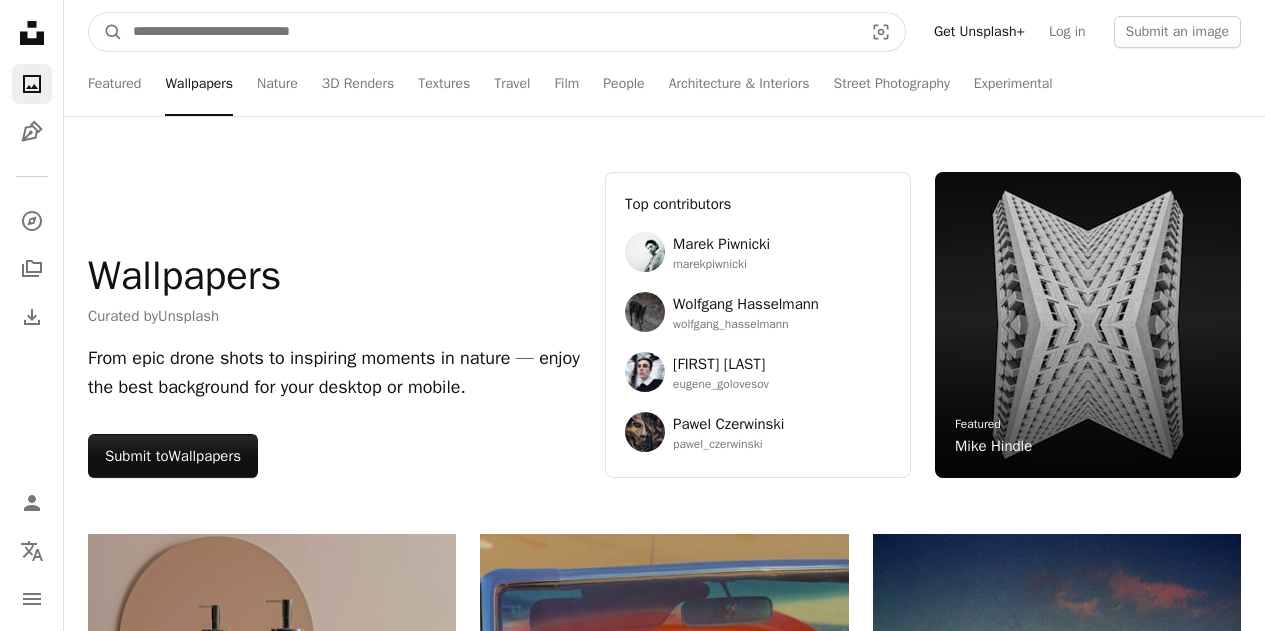 click at bounding box center (490, 32) 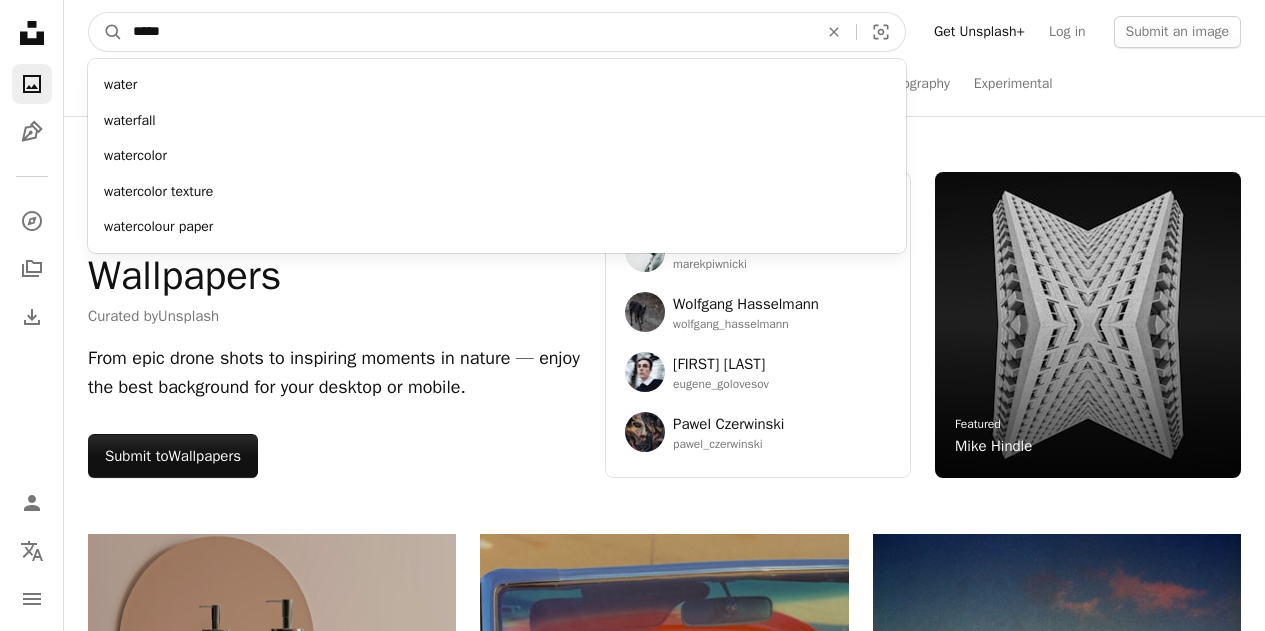 type on "*****" 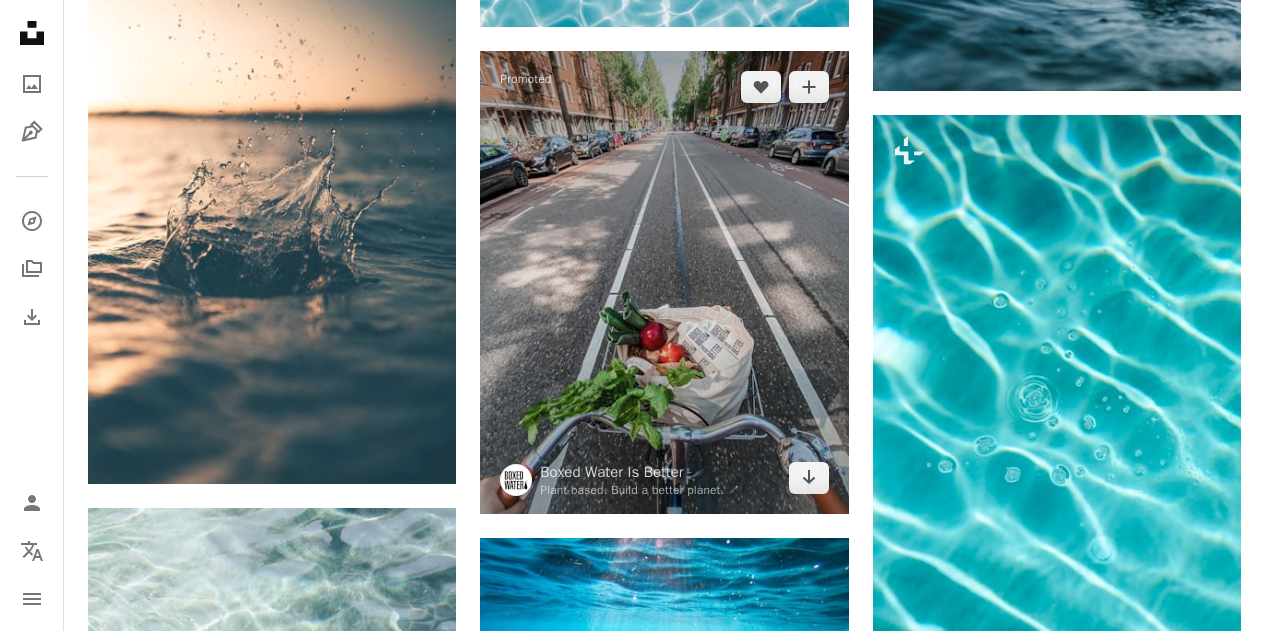 scroll, scrollTop: 700, scrollLeft: 0, axis: vertical 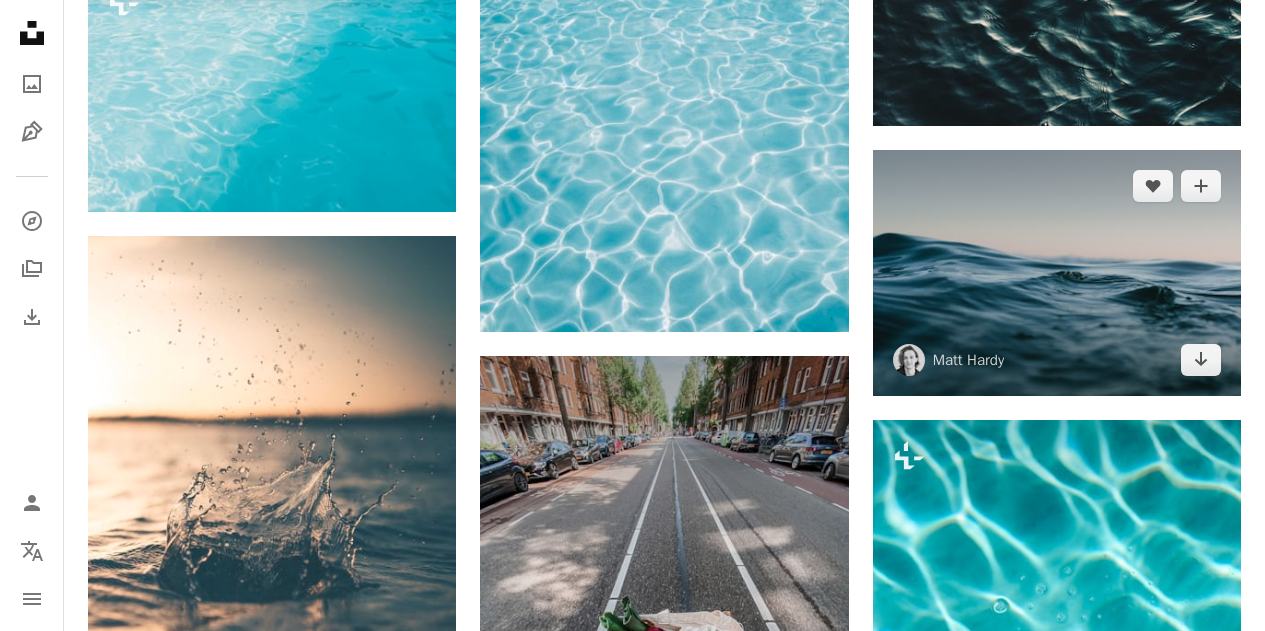 click at bounding box center [1057, 273] 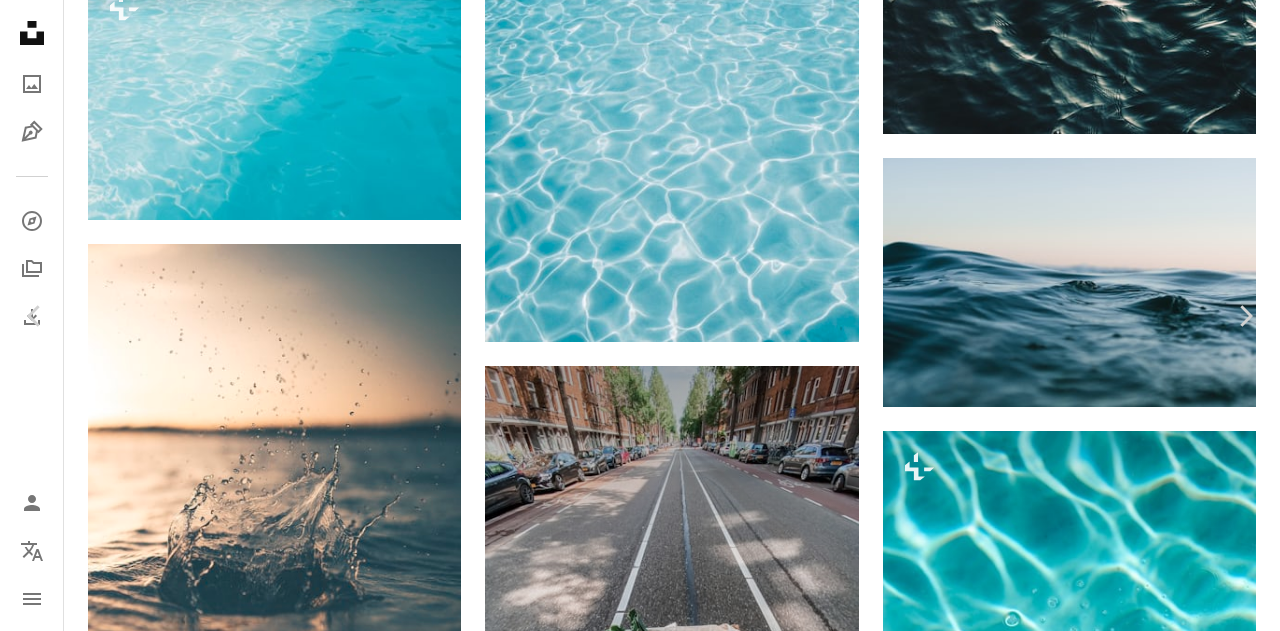 click on "An X shape Chevron left Chevron right [FIRST] [LAST] [INITIALS] A heart A plus sign Download free Chevron down Zoom in Views 110,234,888 Downloads 888,904 Featured in Photos , Nature , Spirituality A forward-right arrow Share Info icon Info More Actions Ocean Ripple A map marker [LOCATION] Calendar outlined Published on [DATE] Camera SONY, ILCE-6300 Safety Free to use under the Unsplash License sea river waves ocean wallpaper wallpapers backgrounds movement coast moody flow water background water wallpaper ocean background soft hd wallpapers beautiful background wave wallpaper seascape bing wallpaper cool backgrounds Free pictures Browse premium related images on iStock | Save 20% with code UNSPLASH20 Related images A heart A plus sign [FIRST] [LAST] Available for hire A checkmark inside of a circle Arrow pointing down A heart A plus sign [FIRST] [LAST] Arrow pointing down A heart A plus sign [FIRST] [LAST] Available for hire A checkmark inside of a circle A heart" at bounding box center [640, 5962] 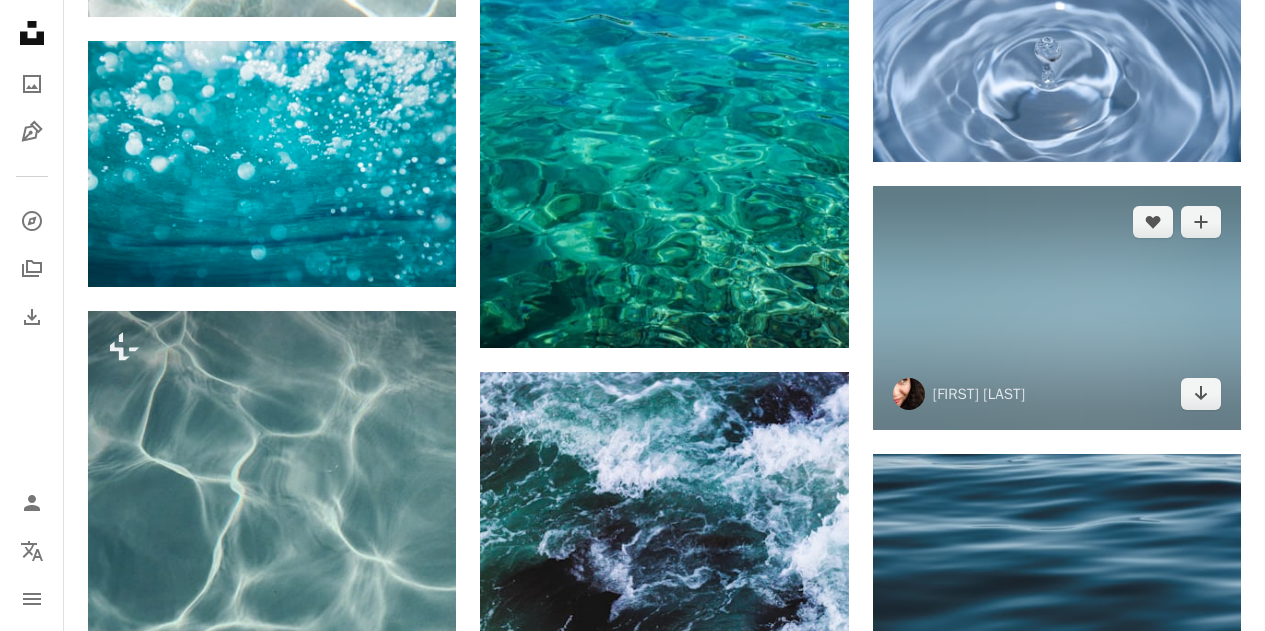 scroll, scrollTop: 2101, scrollLeft: 0, axis: vertical 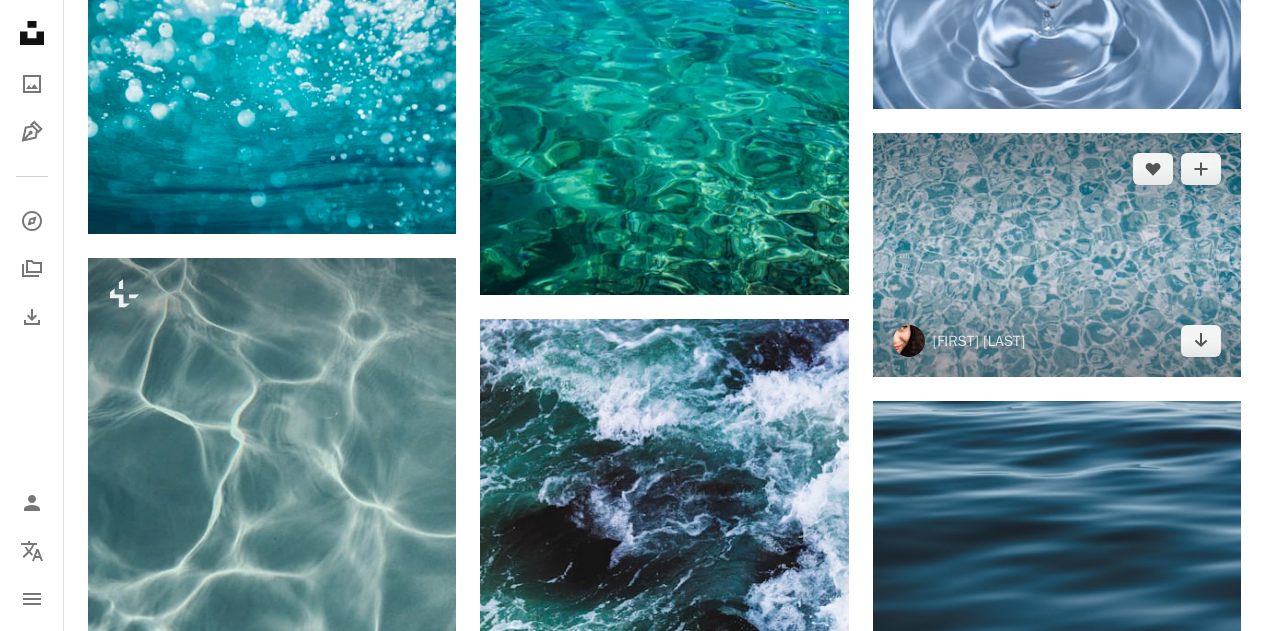 click at bounding box center [1057, 255] 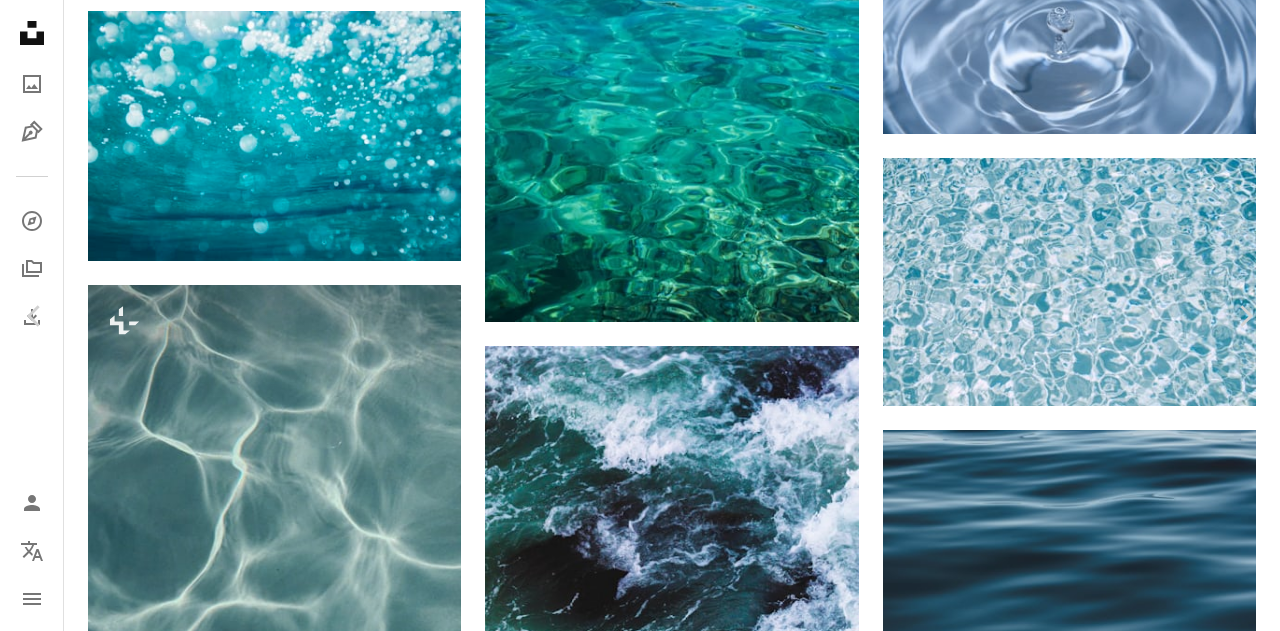 click on "An X shape Chevron left Chevron right [FIRST] [LAST] [INITIALS] A heart A plus sign Download free Chevron down Zoom in Views 19,505,710 Downloads 202,369 Featured in Photos , Blue A forward-right arrow Share Info icon Info More Actions Calendar outlined Published on [DATE] Safety Free to use under the Unsplash License abstract reflection water background water wallpaper ripple clear ripples wallpaper background beach texture sea blue summer pattern pool ornament Backgrounds Browse premium related images on iStock | Save 20% with code UNSPLASH20 View more on iStock ↗ Related images A heart A plus sign [FIRST] [LAST] Available for hire A checkmark inside of a circle Arrow pointing down Plus sign for Unsplash+ A heart A plus sign Curated Lifestyle For Unsplash+ A lock Download A heart A plus sign [FIRST] [LAST] Arrow pointing down A heart A plus sign [FIRST] [LAST] Available for hire A checkmark inside of a circle Arrow pointing down A heart A plus sign" at bounding box center (640, 4561) 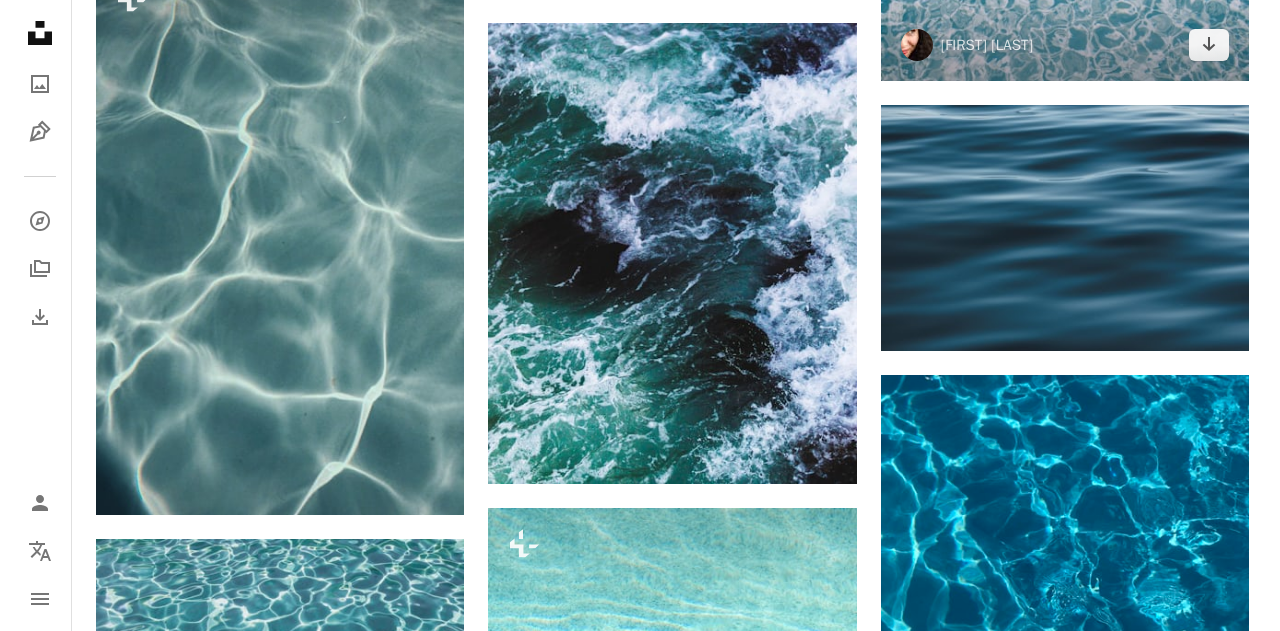 scroll, scrollTop: 2401, scrollLeft: 0, axis: vertical 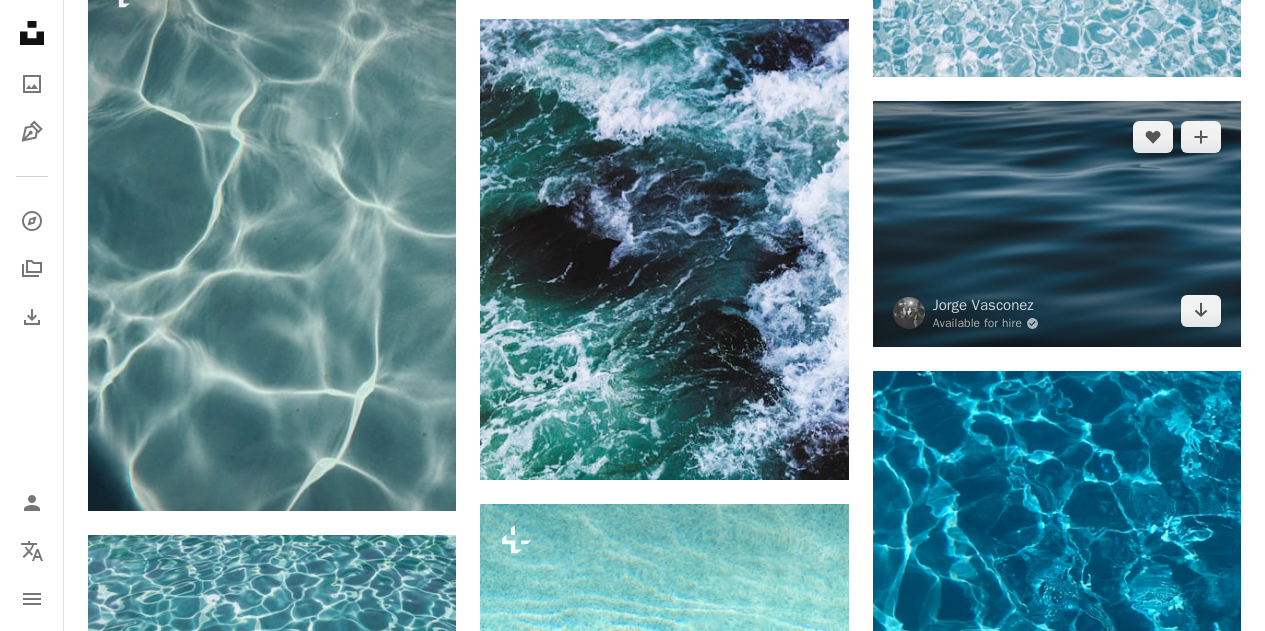 click at bounding box center [1057, 224] 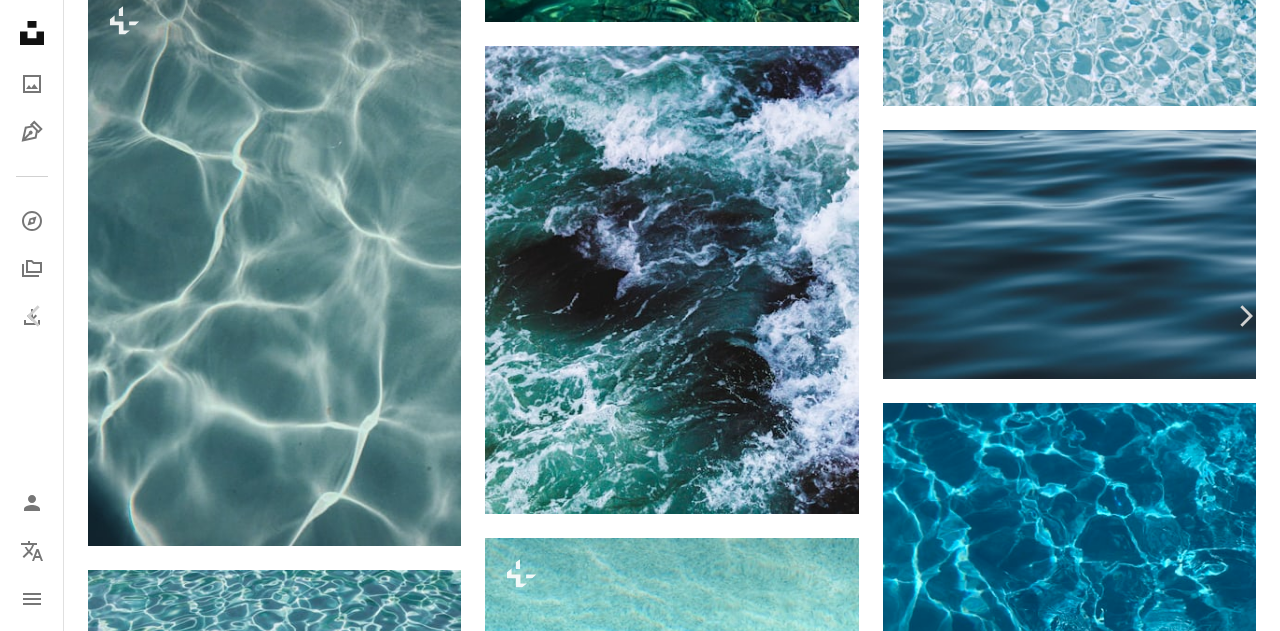 scroll, scrollTop: 300, scrollLeft: 0, axis: vertical 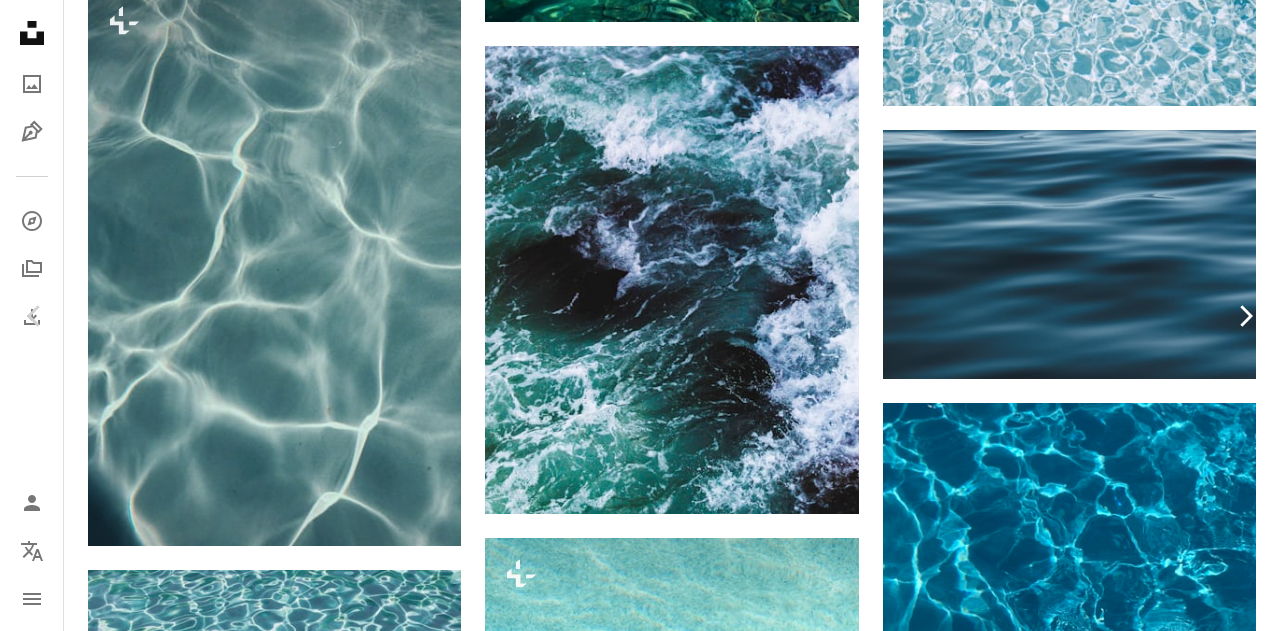 click on "Chevron right" at bounding box center [1245, 316] 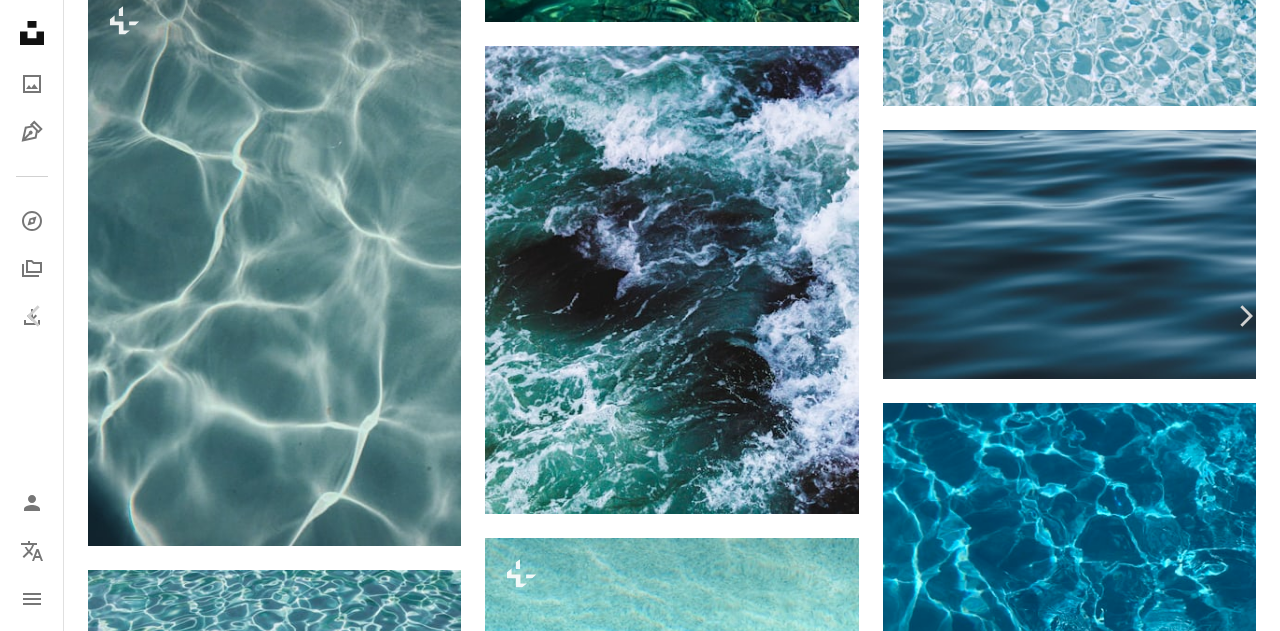 click on "An X shape Chevron left Chevron right [FIRST] [LAST] [INITIALS] A heart A plus sign Download free Chevron down Zoom in Views 31,537,925 Downloads 361,554 Featured in Textures A forward-right arrow Share Info icon Info More Actions Calendar outlined Published on [DATE] Camera Apple, iPhone X Safety Free to use under the Unsplash License wallpaper 4K Images wallpaper for mobile texture blue pattern iphone minimal texture background pool swim blue water wallpaper 2022 background sea summer river underwater minimalism outdoors Free stock photos Browse premium related images on iStock | Save 20% with code UNSPLASH20 Related images A heart A plus sign [FIRST] Arrow pointing down Plus sign for Unsplash+ A heart A plus sign [FIRST] For Unsplash+ A lock Download A heart A plus sign [FIRST] [LAST] Arrow pointing down A heart A plus sign [FIRST] [LAST] Arrow pointing down A heart A plus sign [FIRST] [LAST] Available for hire A checkmark inside of a circle Arrow pointing down A heart A heart" at bounding box center [640, 4261] 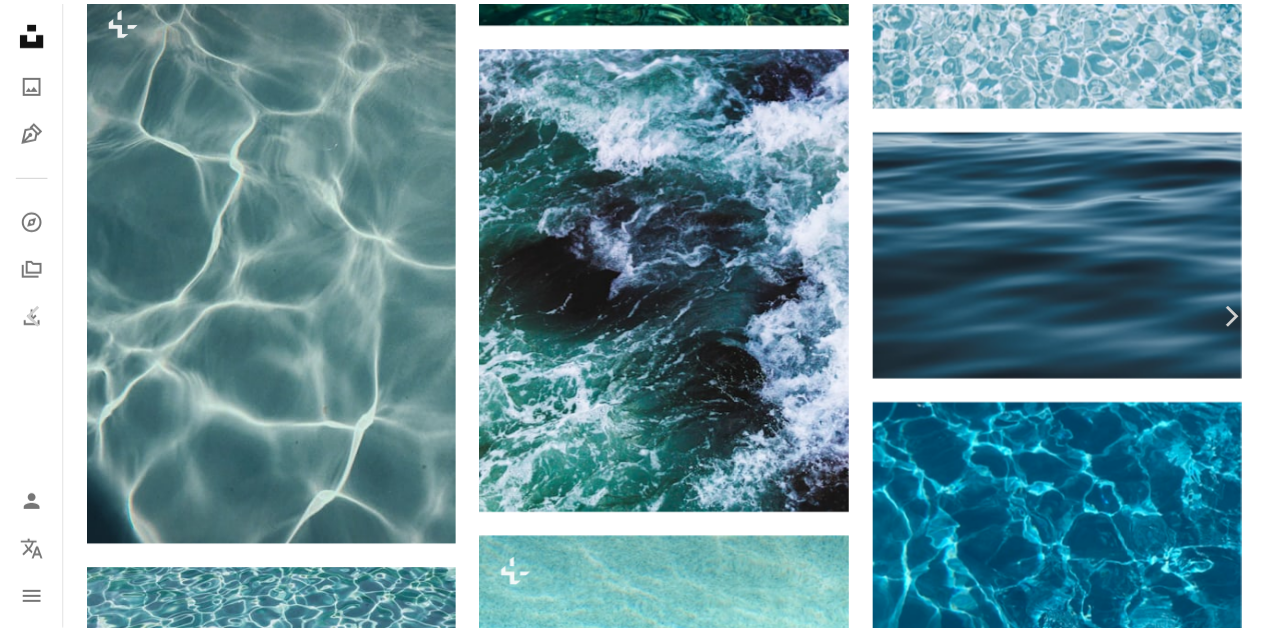 scroll, scrollTop: 0, scrollLeft: 0, axis: both 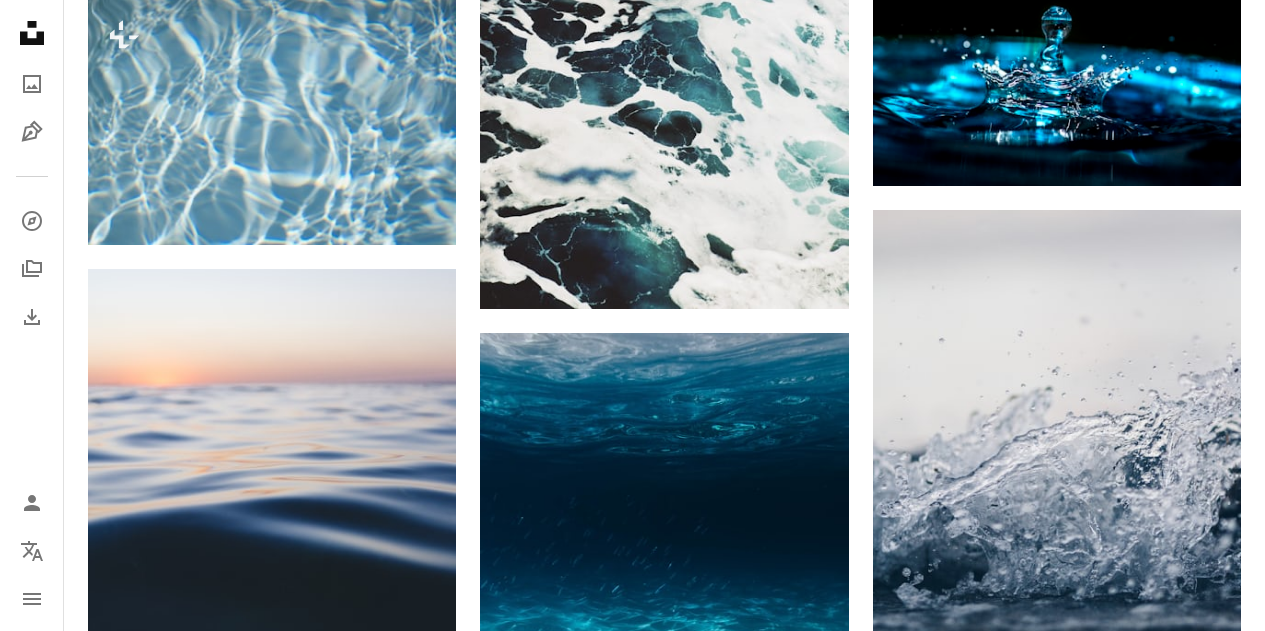 click at bounding box center (1057, -589) 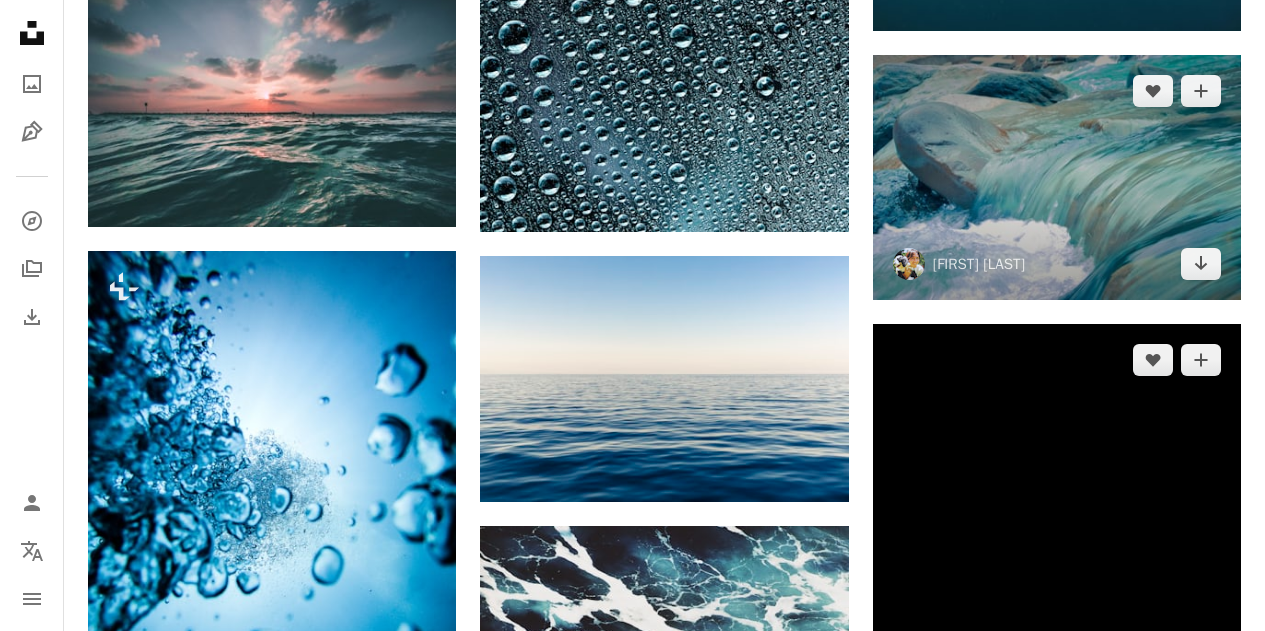 scroll, scrollTop: 3801, scrollLeft: 0, axis: vertical 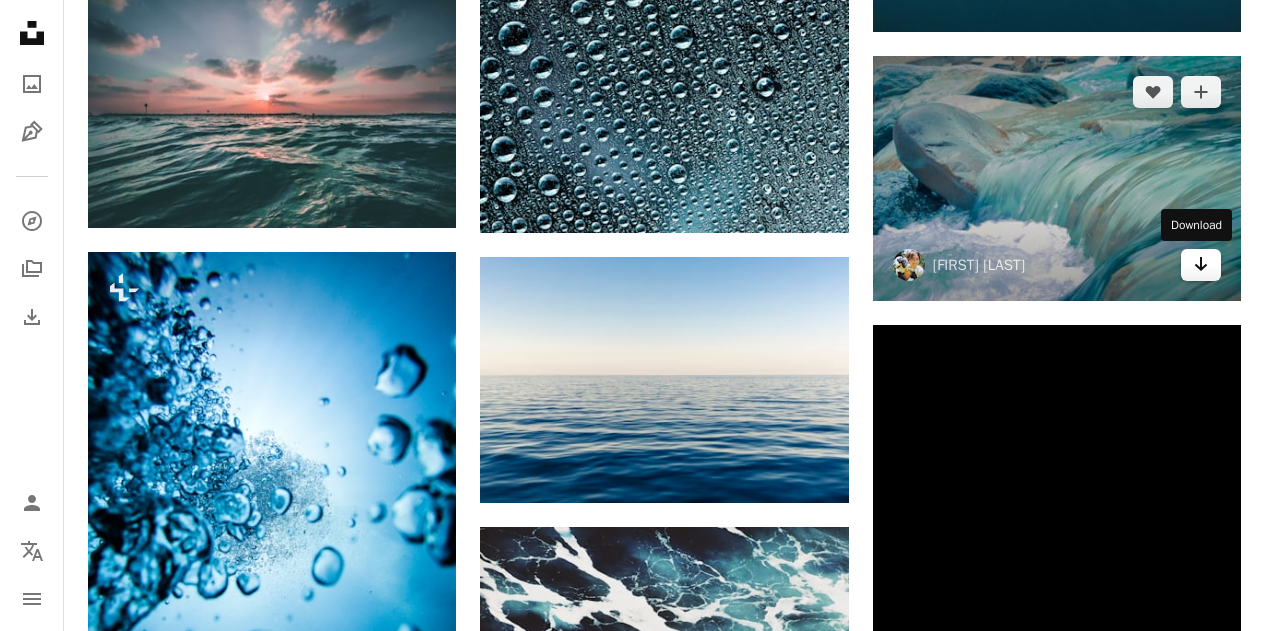 click on "Arrow pointing down" at bounding box center [1201, 265] 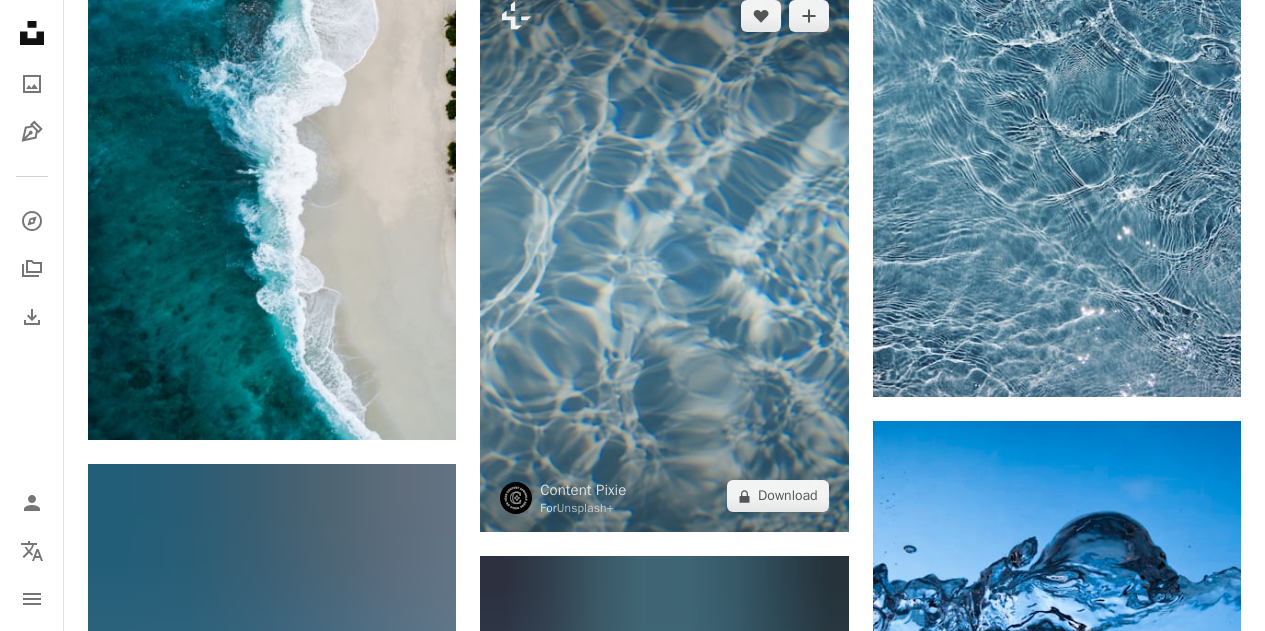 scroll, scrollTop: 6802, scrollLeft: 0, axis: vertical 